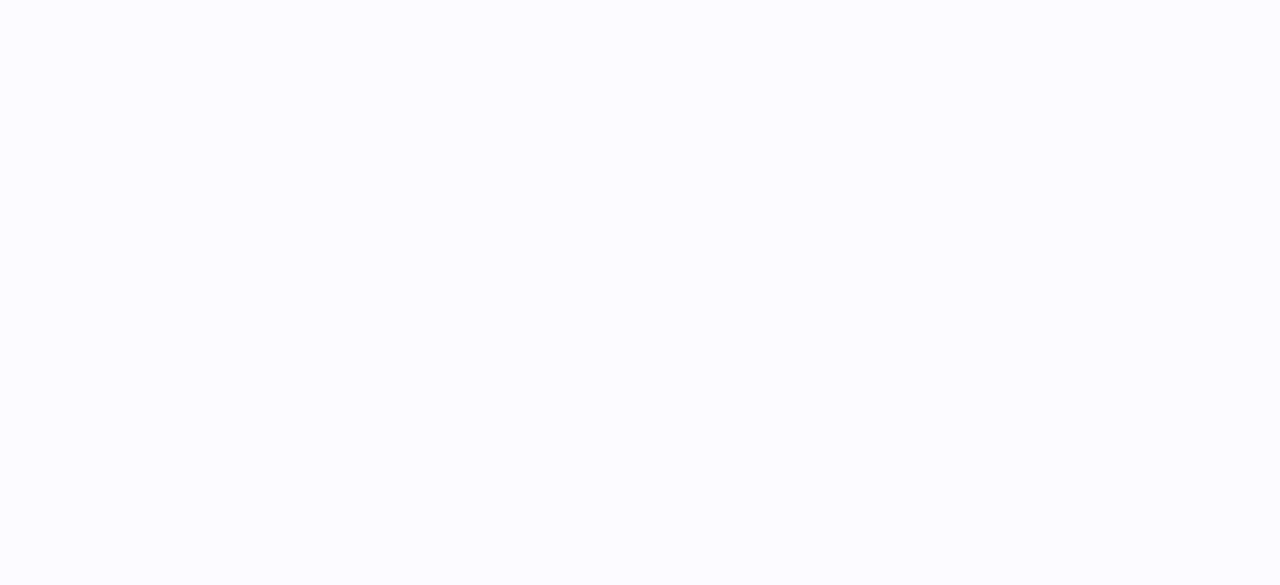 scroll, scrollTop: 0, scrollLeft: 0, axis: both 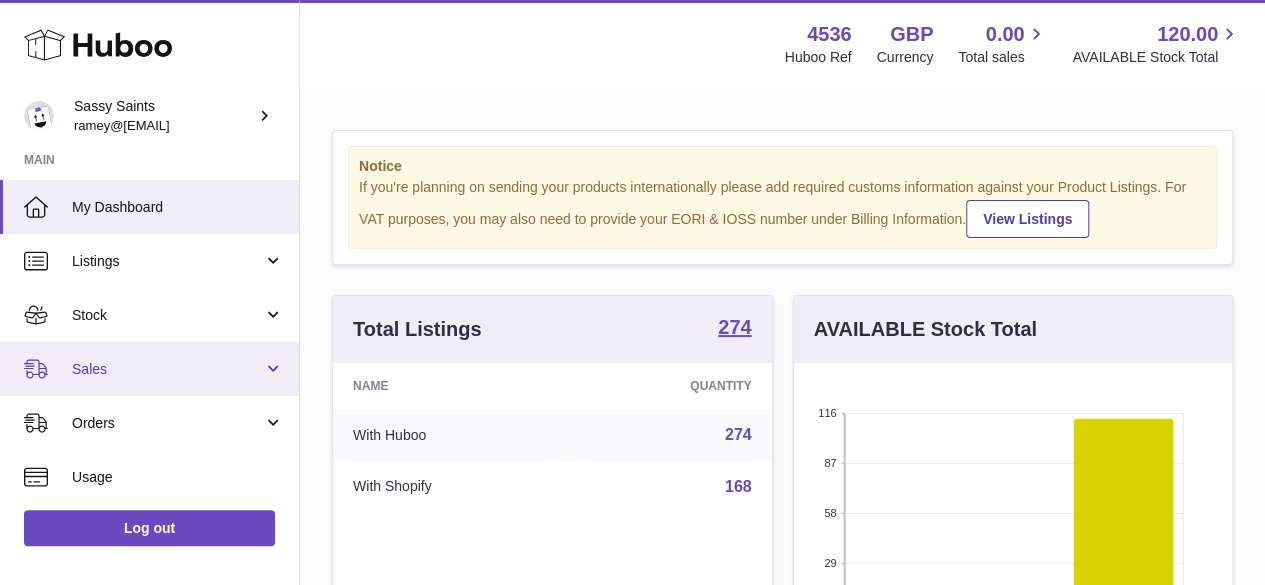 click on "Sales" at bounding box center [167, 369] 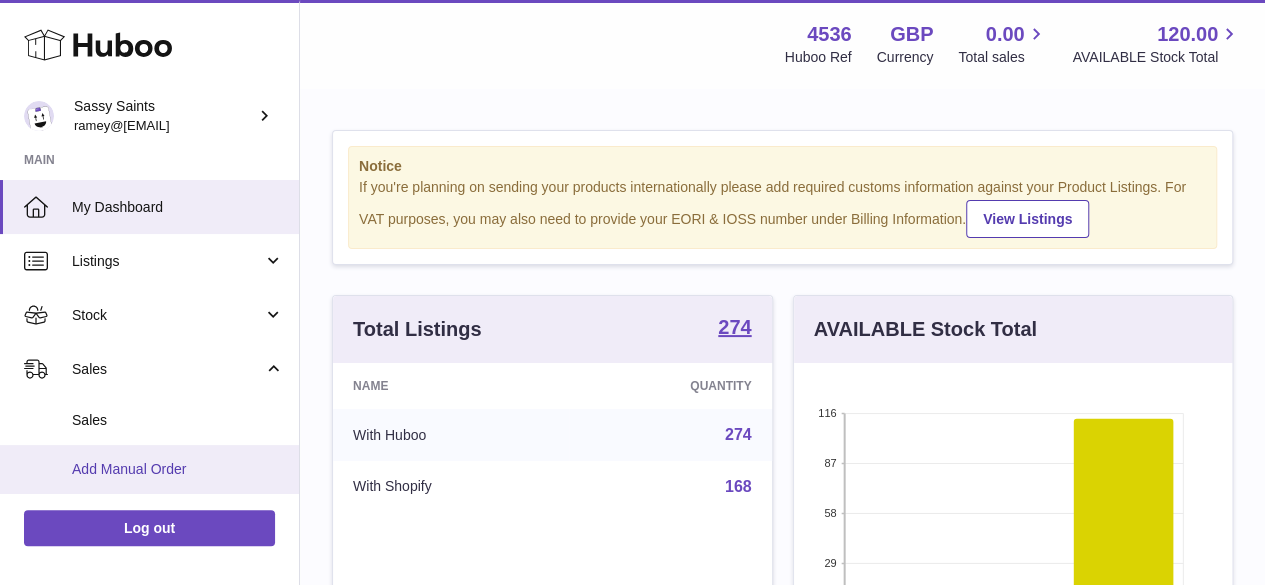 click on "Add Manual Order" at bounding box center (178, 469) 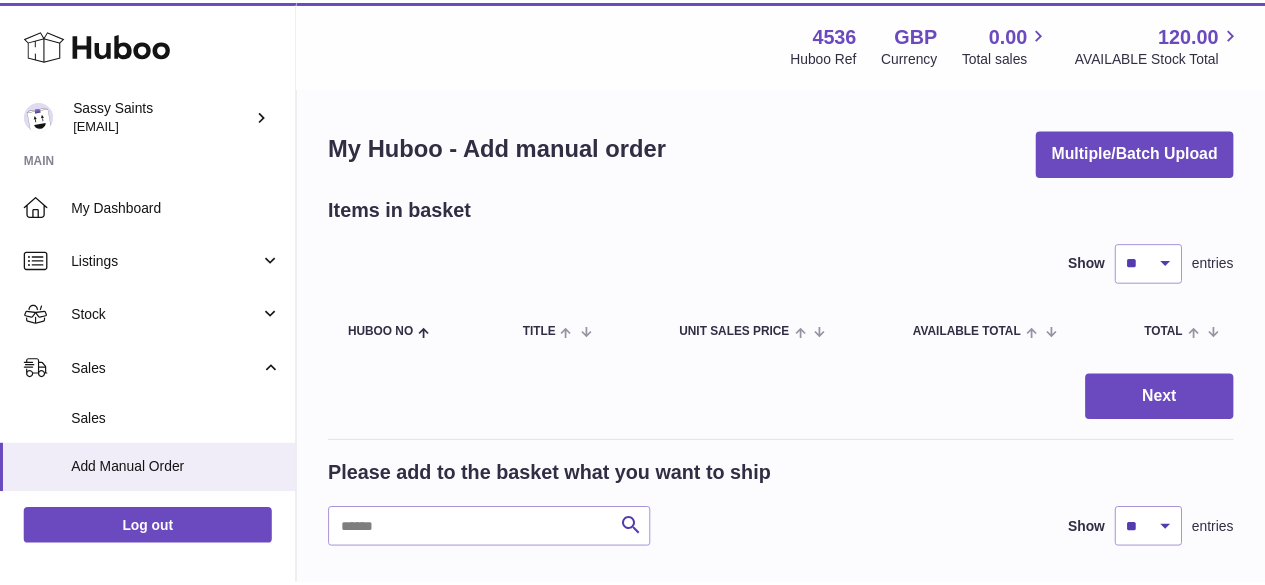scroll, scrollTop: 0, scrollLeft: 0, axis: both 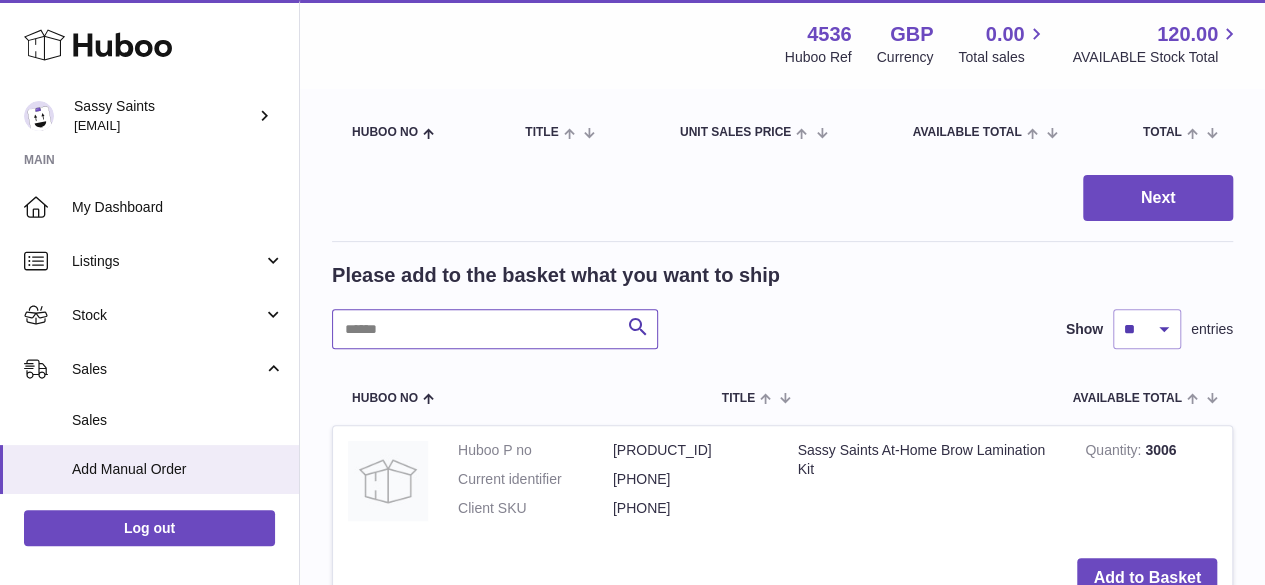 click at bounding box center (495, 329) 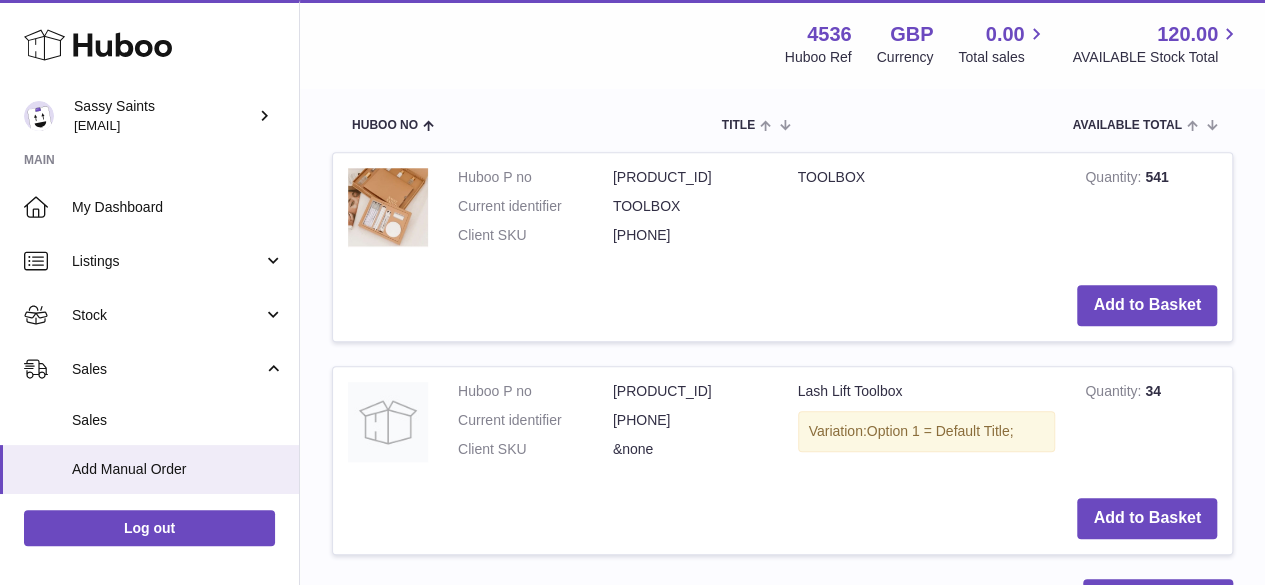 scroll, scrollTop: 500, scrollLeft: 0, axis: vertical 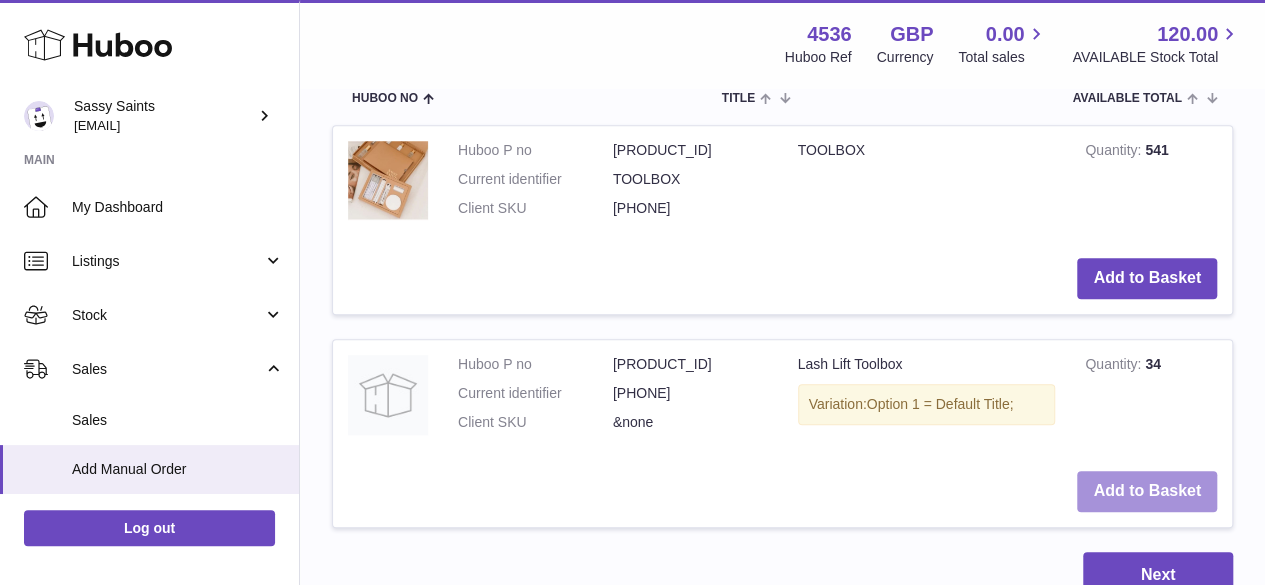 type on "****" 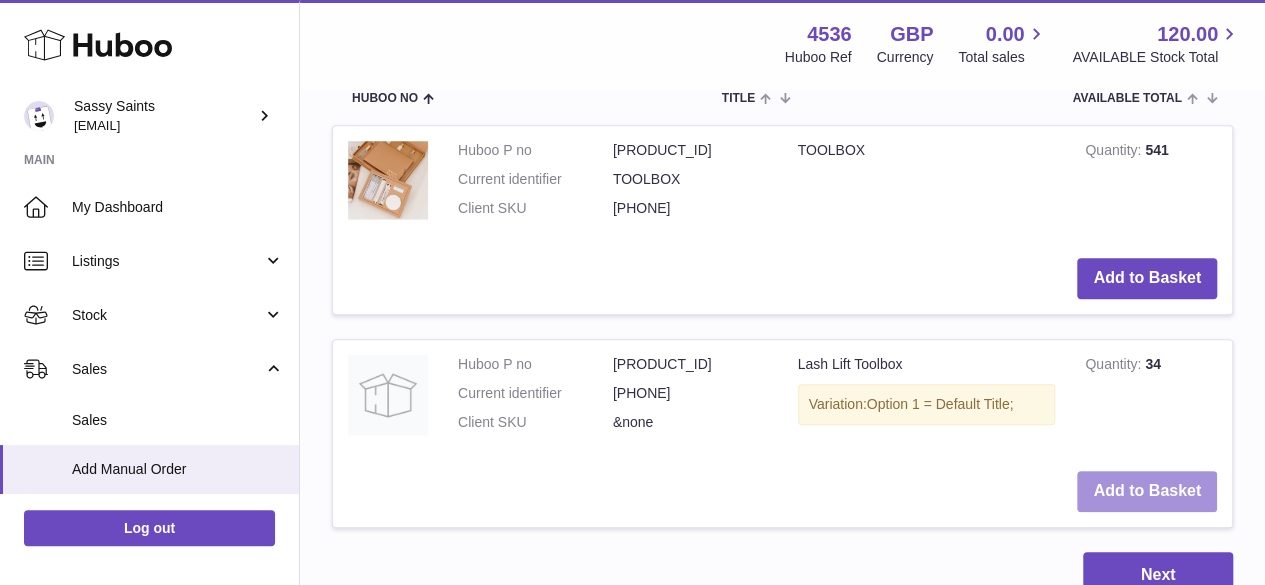 click on "Add to Basket" at bounding box center [1147, 491] 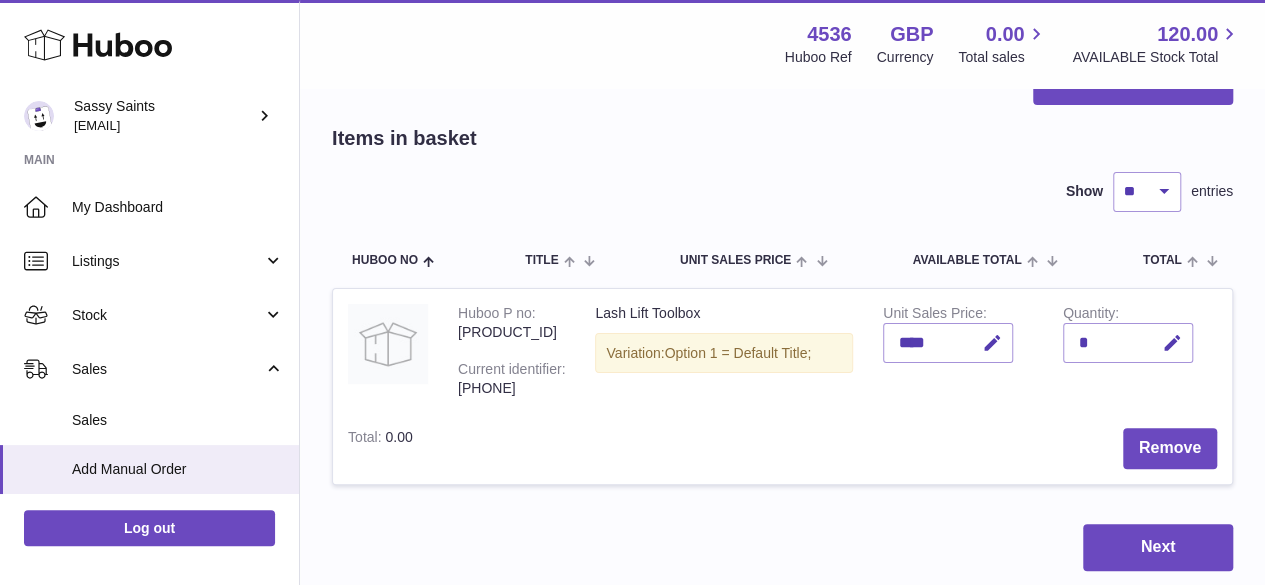 scroll, scrollTop: 100, scrollLeft: 0, axis: vertical 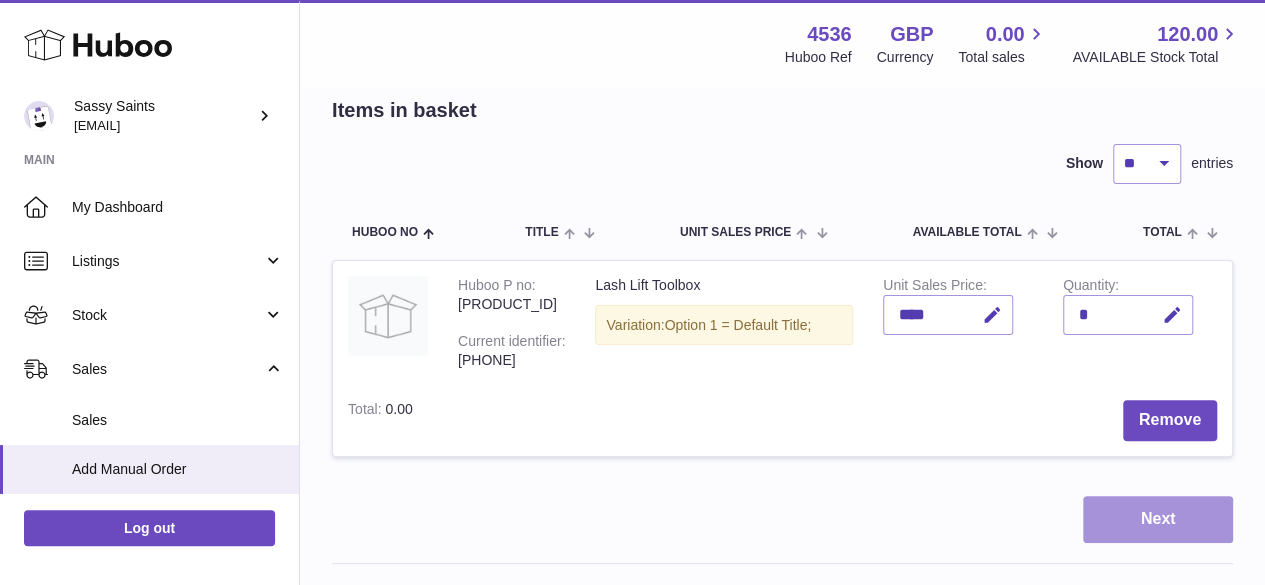click on "Next" at bounding box center (1158, 519) 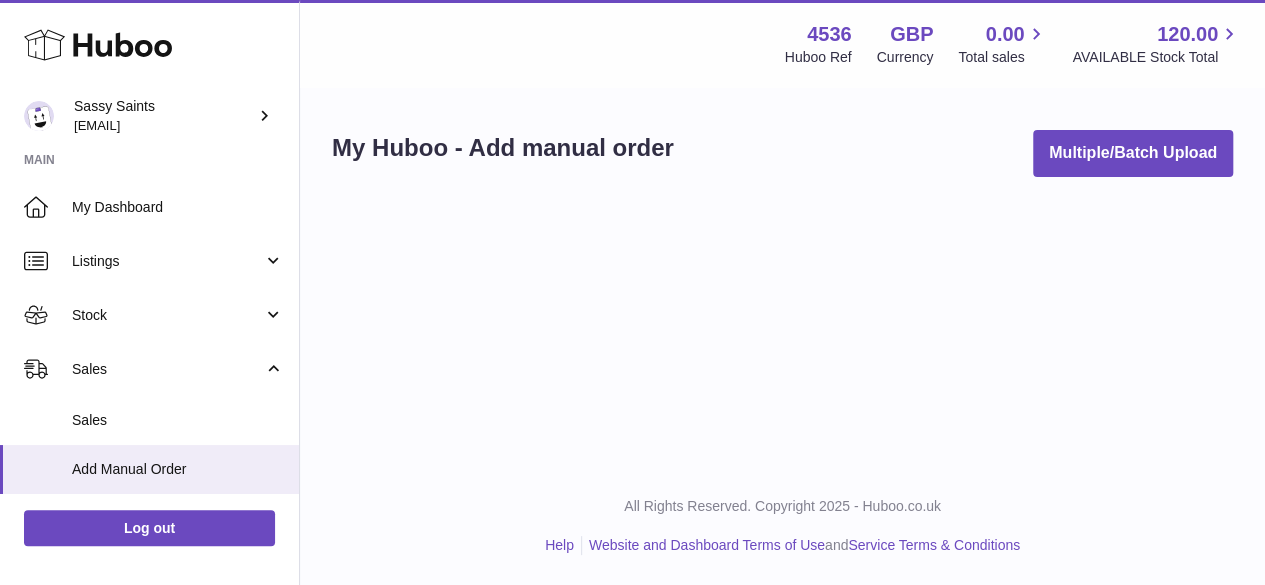 scroll, scrollTop: 0, scrollLeft: 0, axis: both 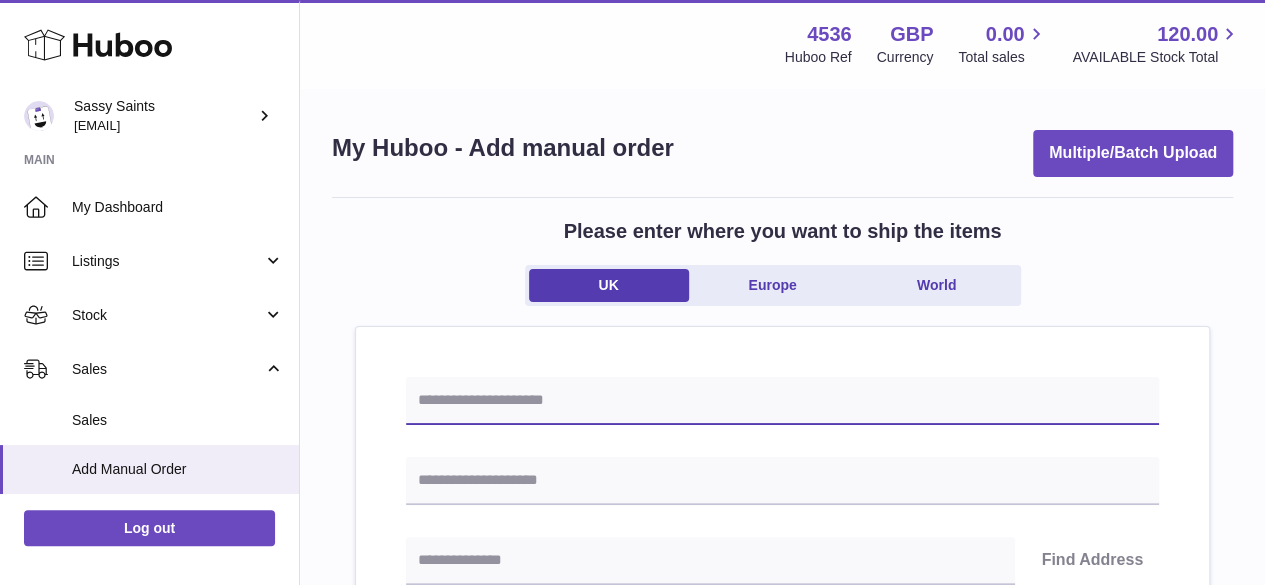 click at bounding box center (782, 401) 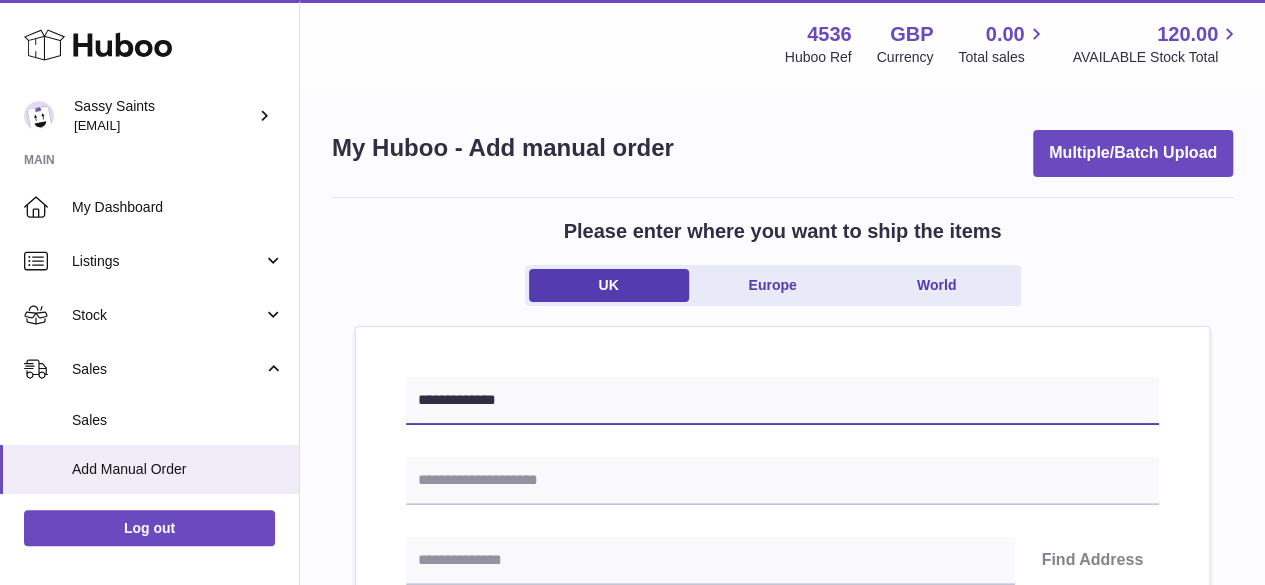 type on "**********" 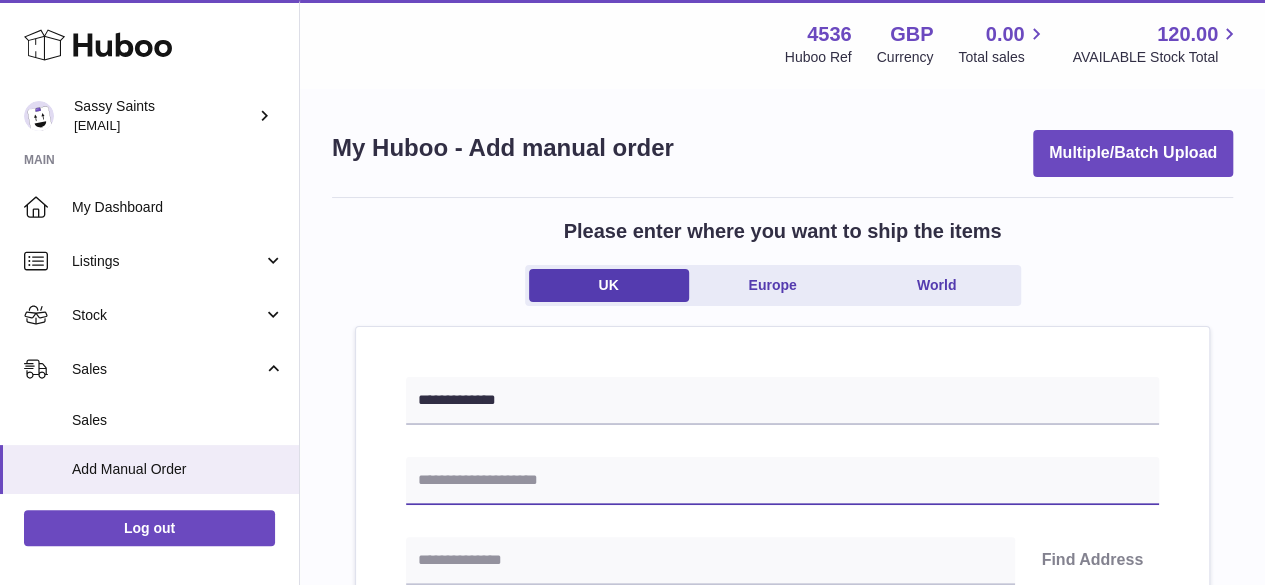 paste on "**********" 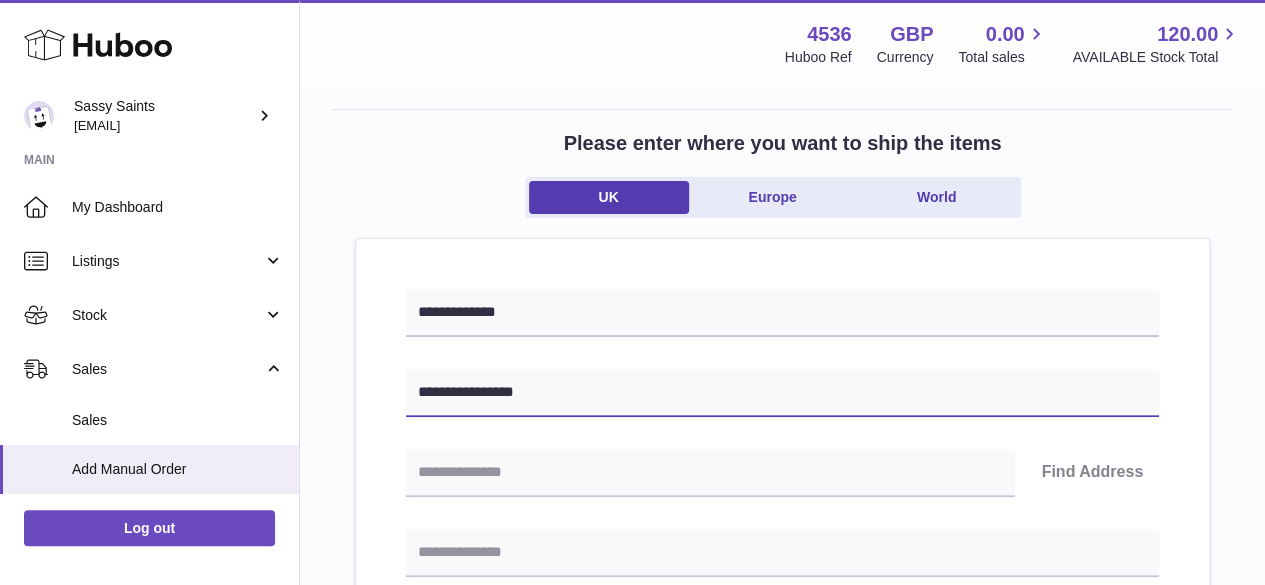 scroll, scrollTop: 200, scrollLeft: 0, axis: vertical 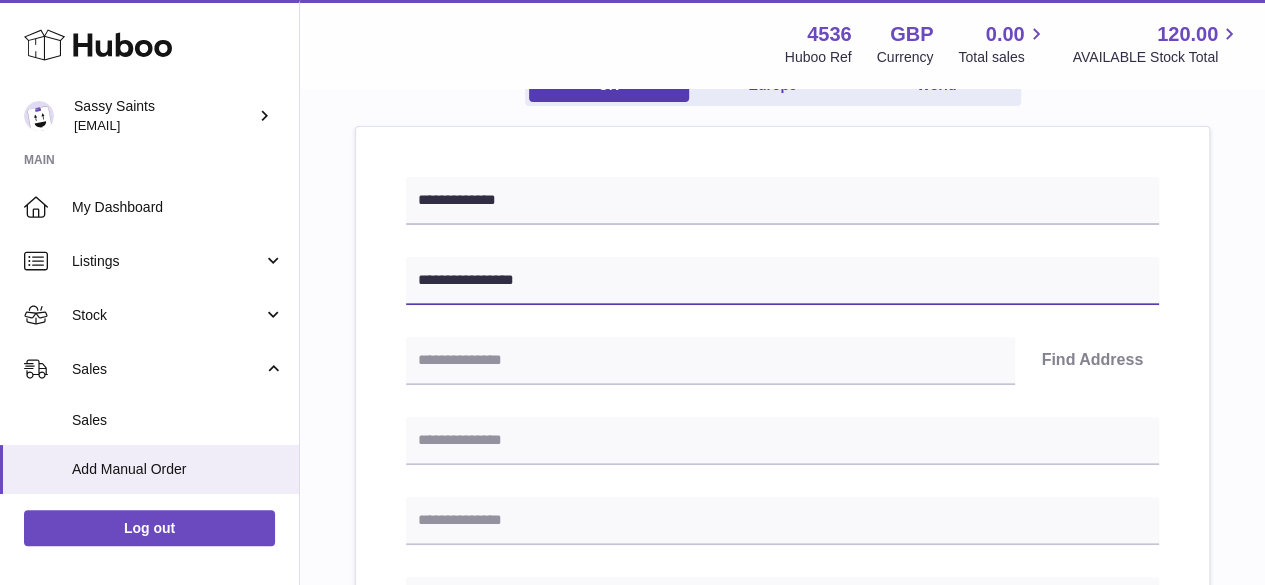 type on "**********" 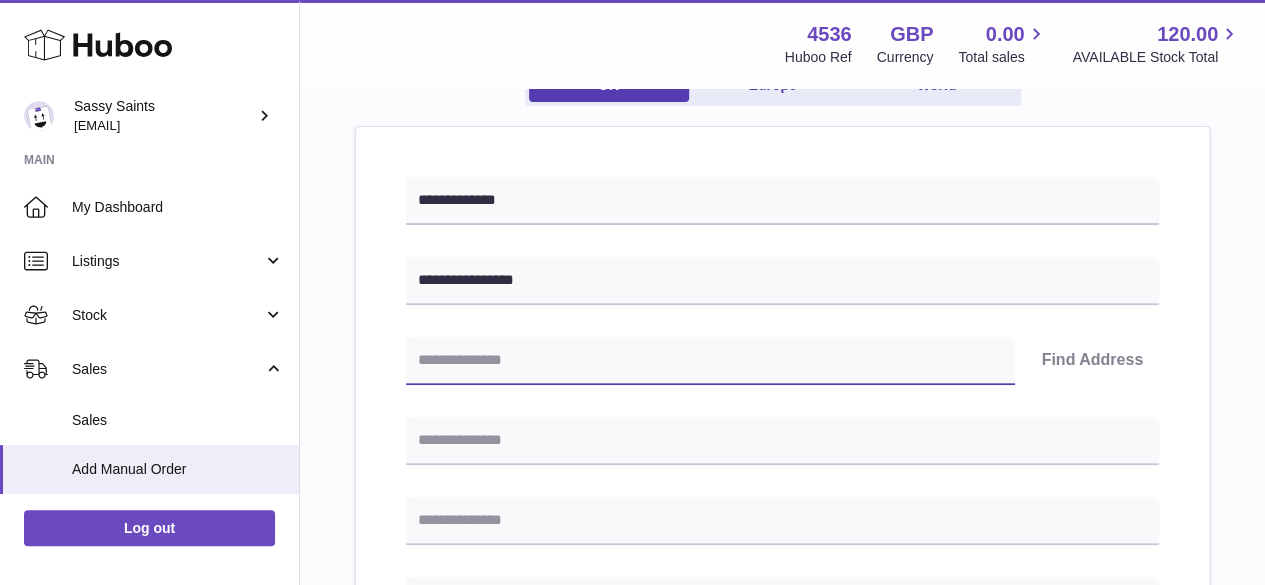 click at bounding box center (710, 361) 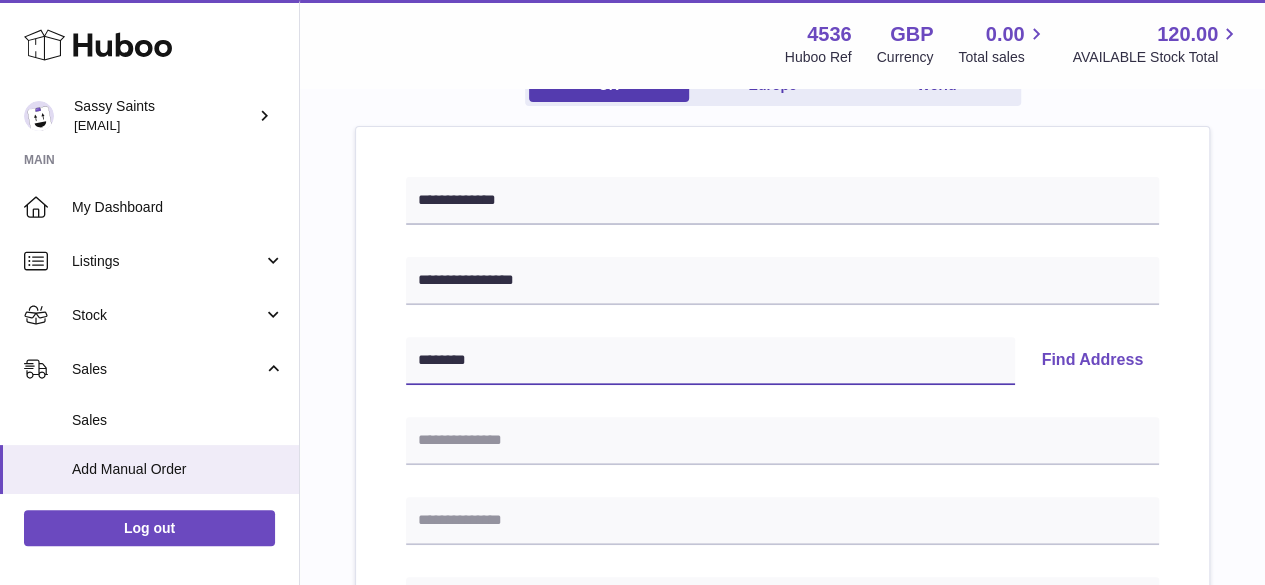 type on "********" 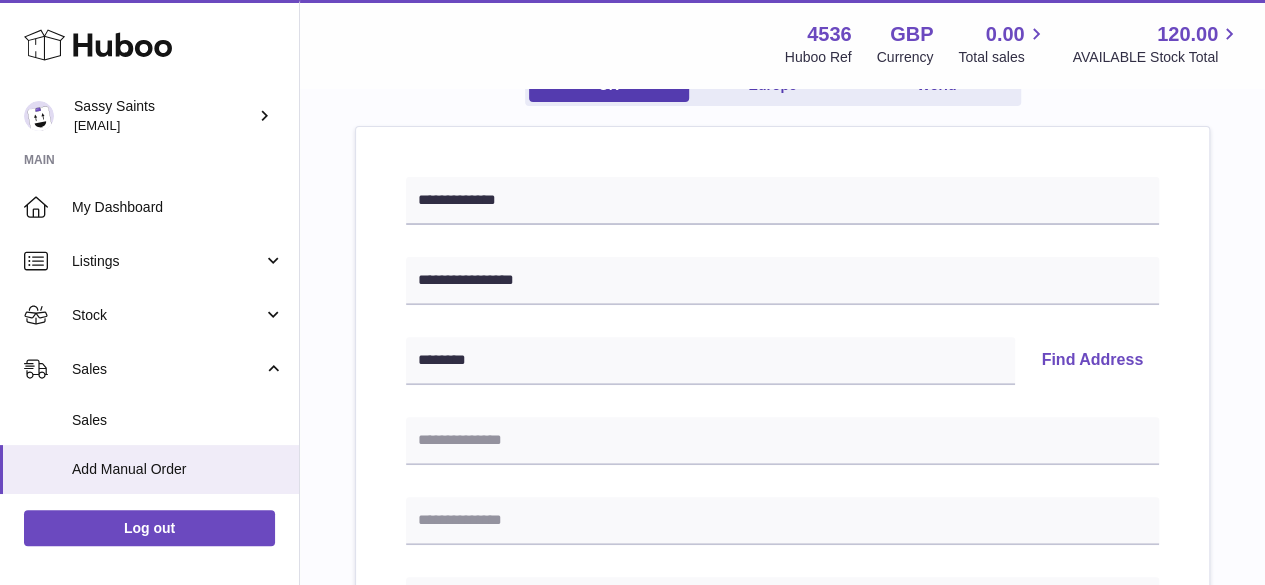 click on "Find Address" at bounding box center (1092, 361) 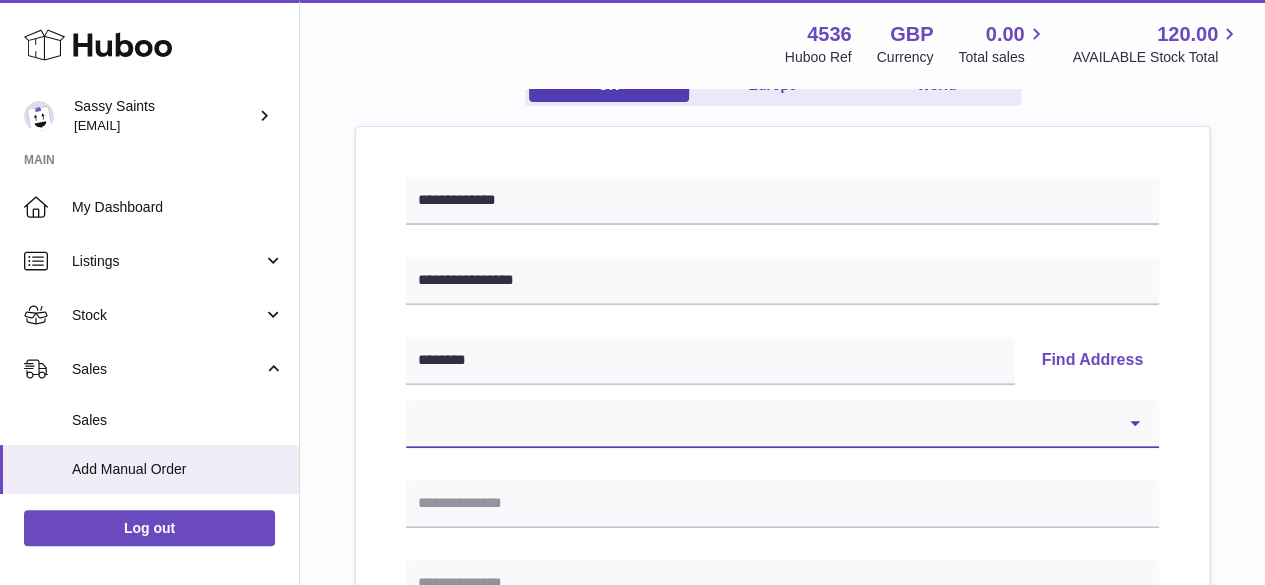 click on "**********" at bounding box center [782, 424] 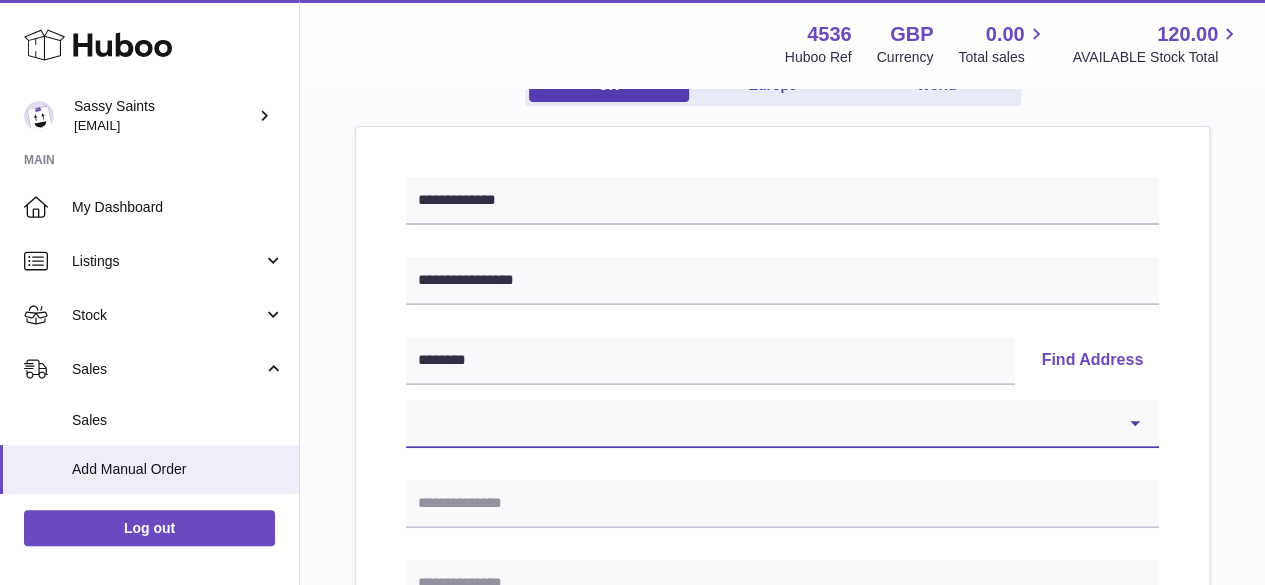 select on "*" 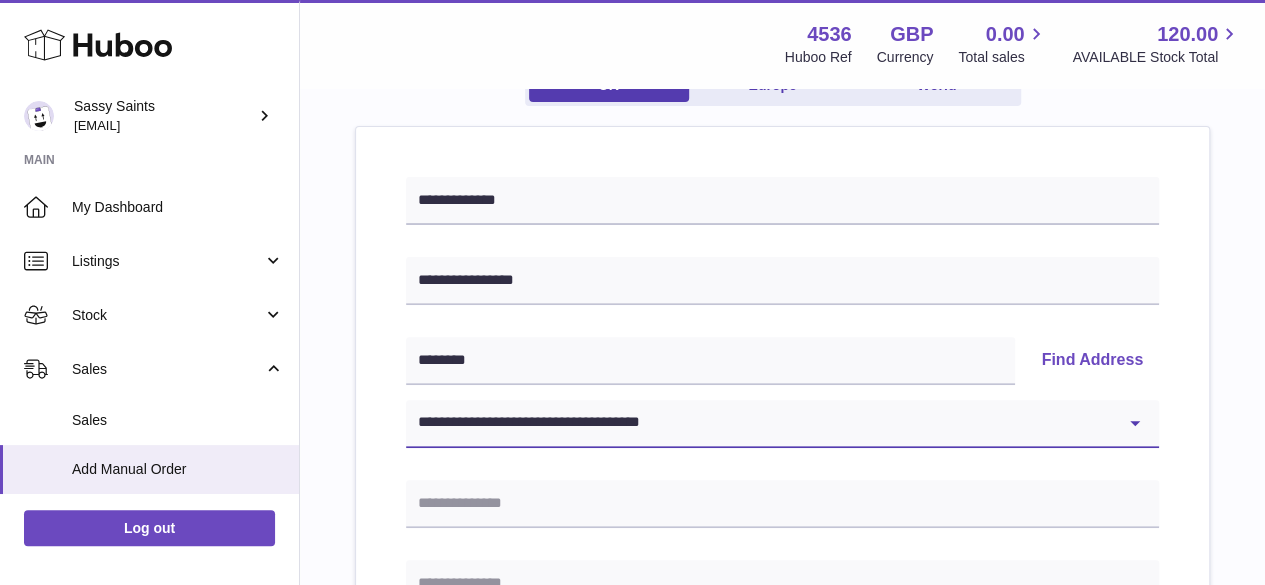 click on "**********" at bounding box center (782, 424) 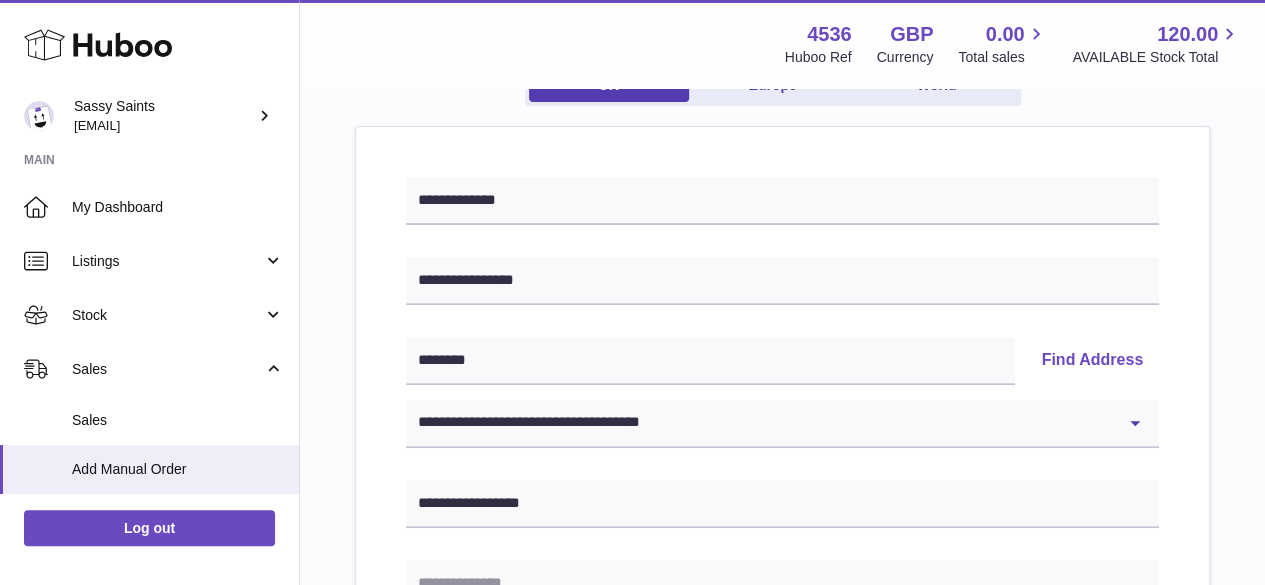 click on "**********" at bounding box center (782, 725) 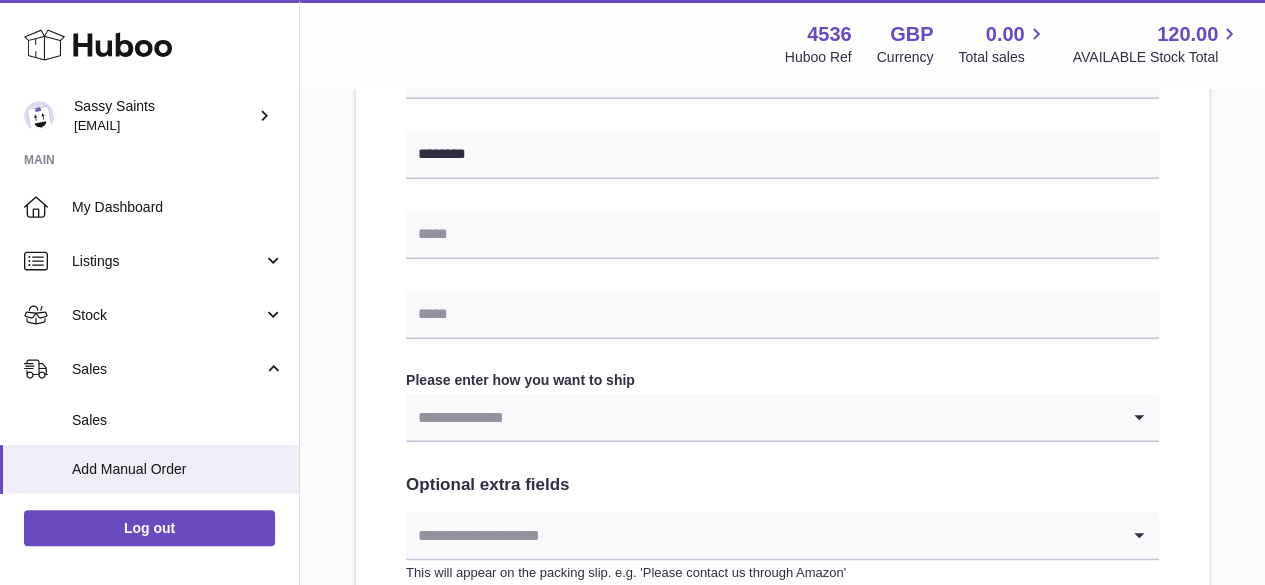 scroll, scrollTop: 900, scrollLeft: 0, axis: vertical 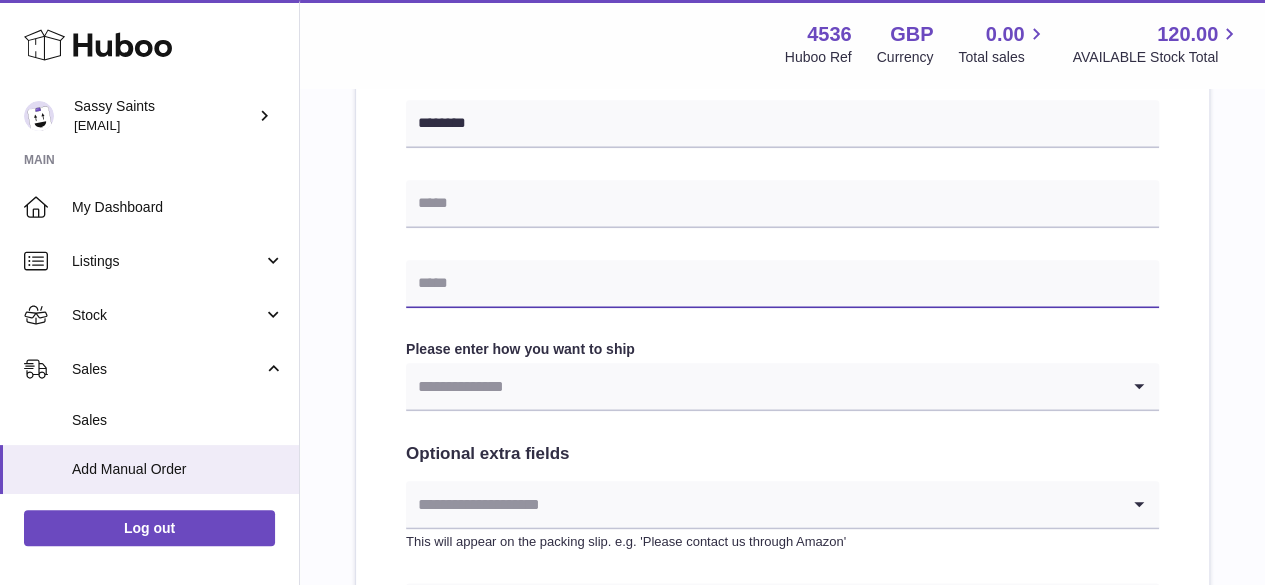 click at bounding box center [782, 284] 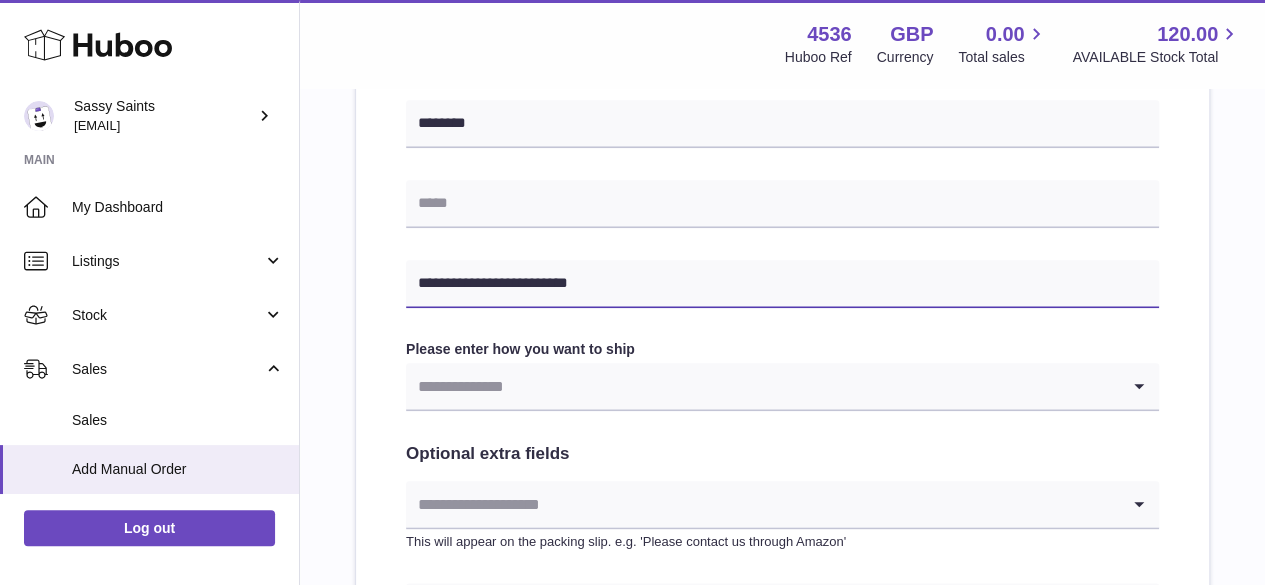 type on "**********" 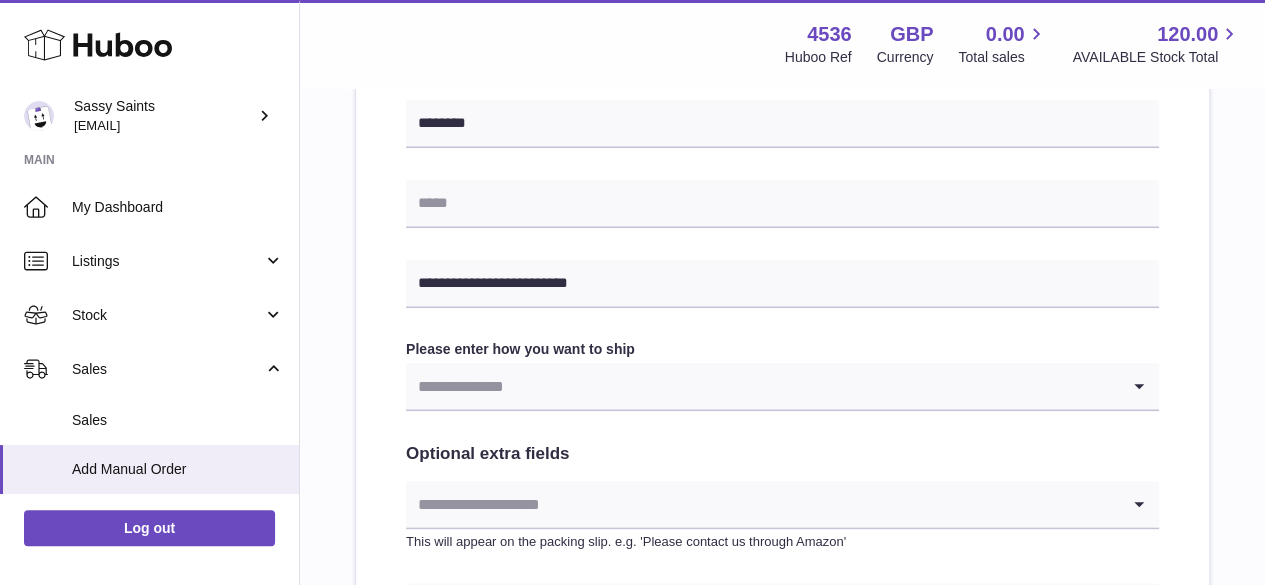 click at bounding box center [762, 386] 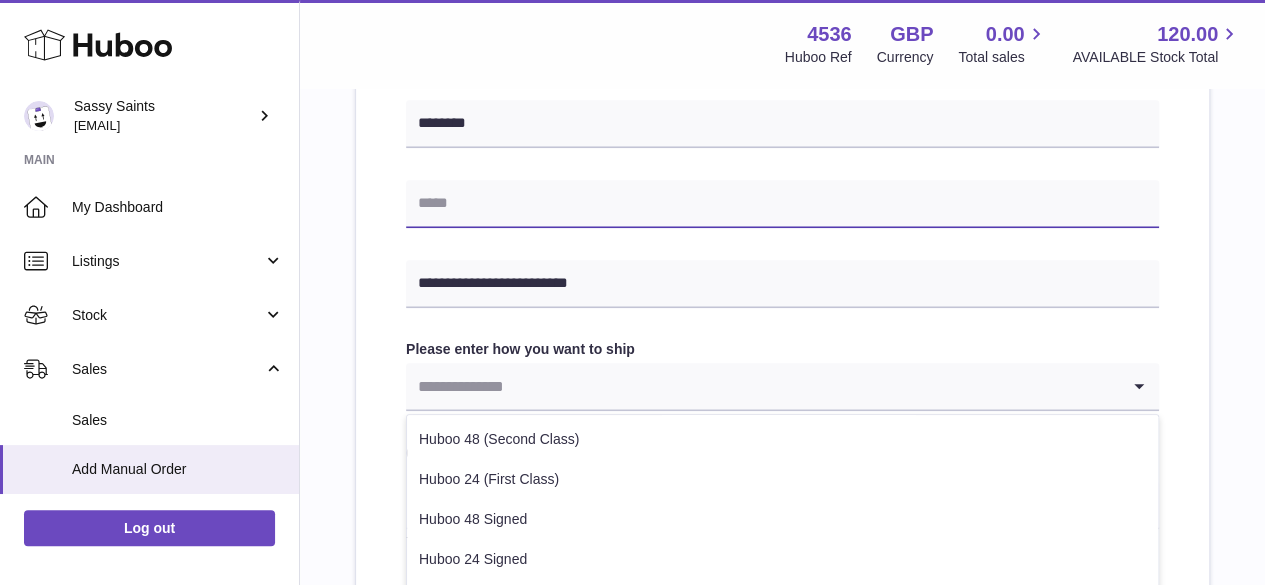 click at bounding box center [782, 204] 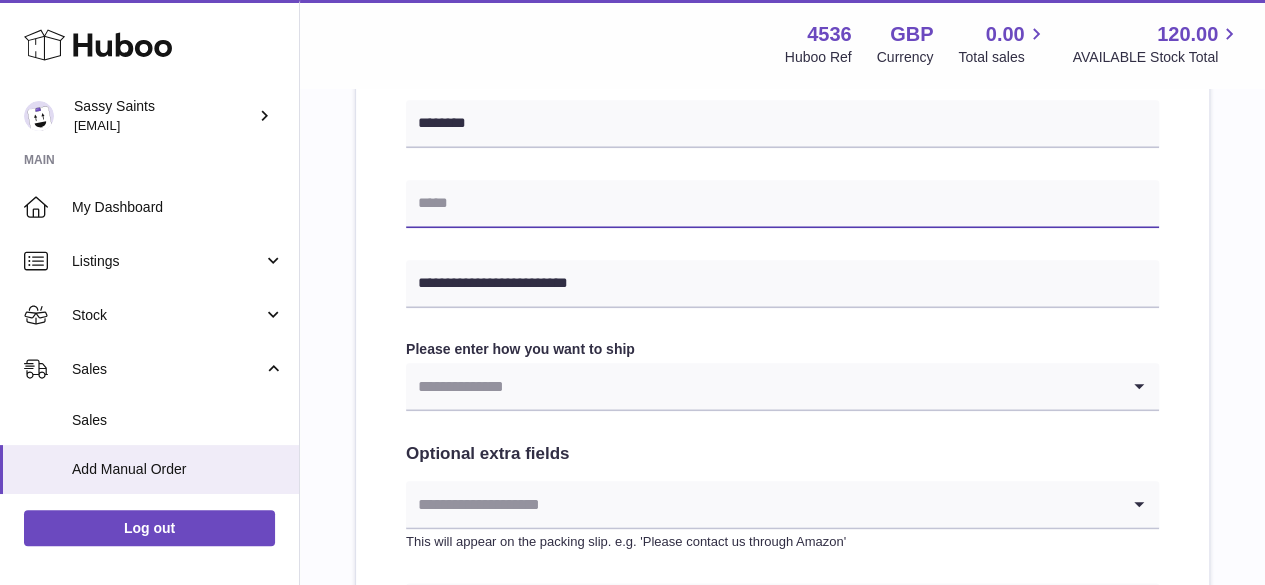 paste on "**********" 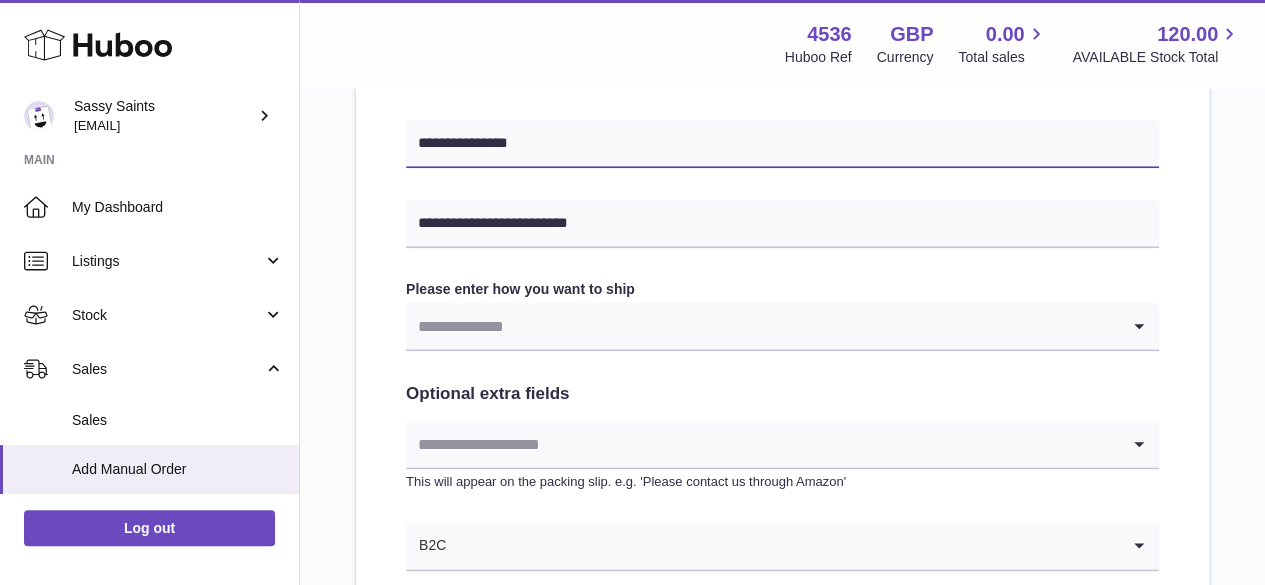 scroll, scrollTop: 1000, scrollLeft: 0, axis: vertical 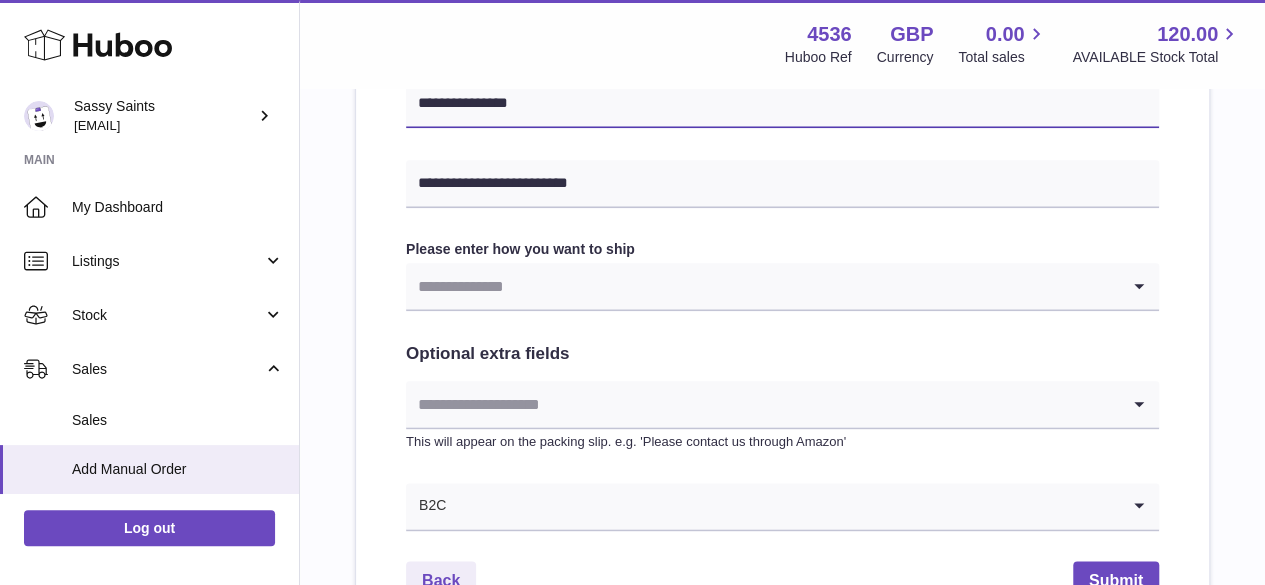 type on "**********" 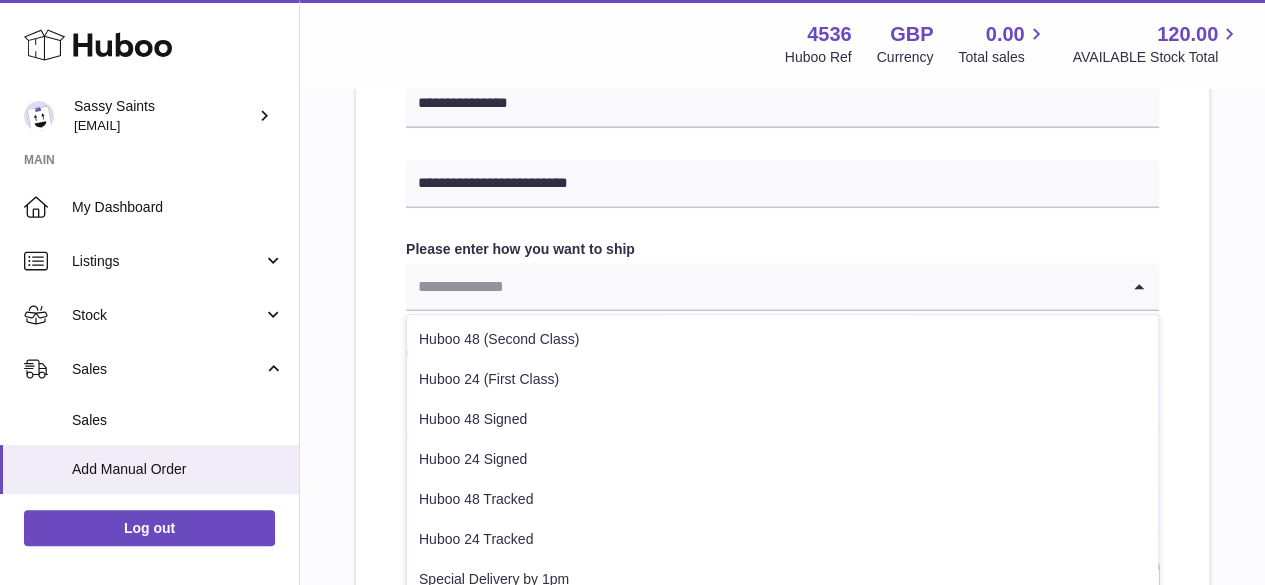 click at bounding box center (762, 286) 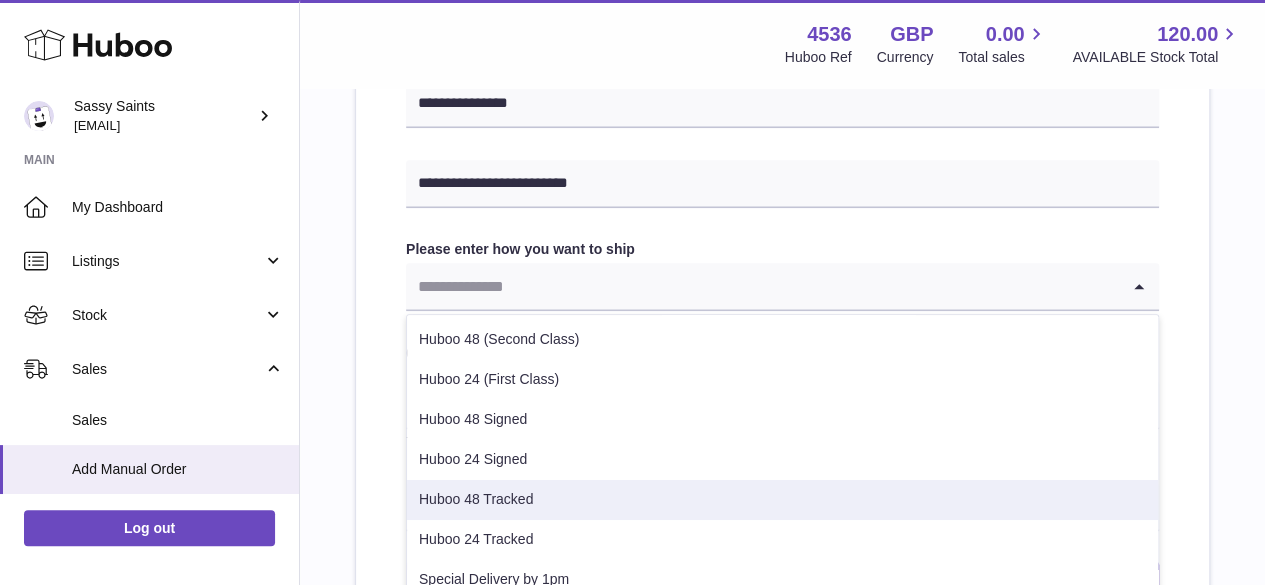click on "Huboo 48 Tracked" at bounding box center (782, 500) 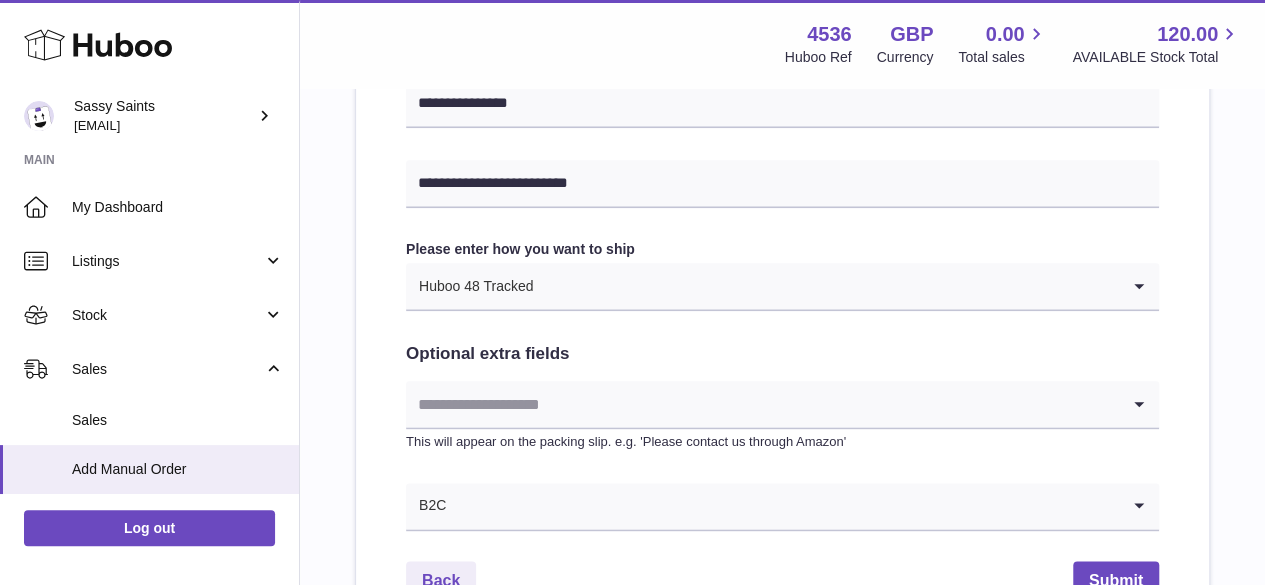 scroll, scrollTop: 1100, scrollLeft: 0, axis: vertical 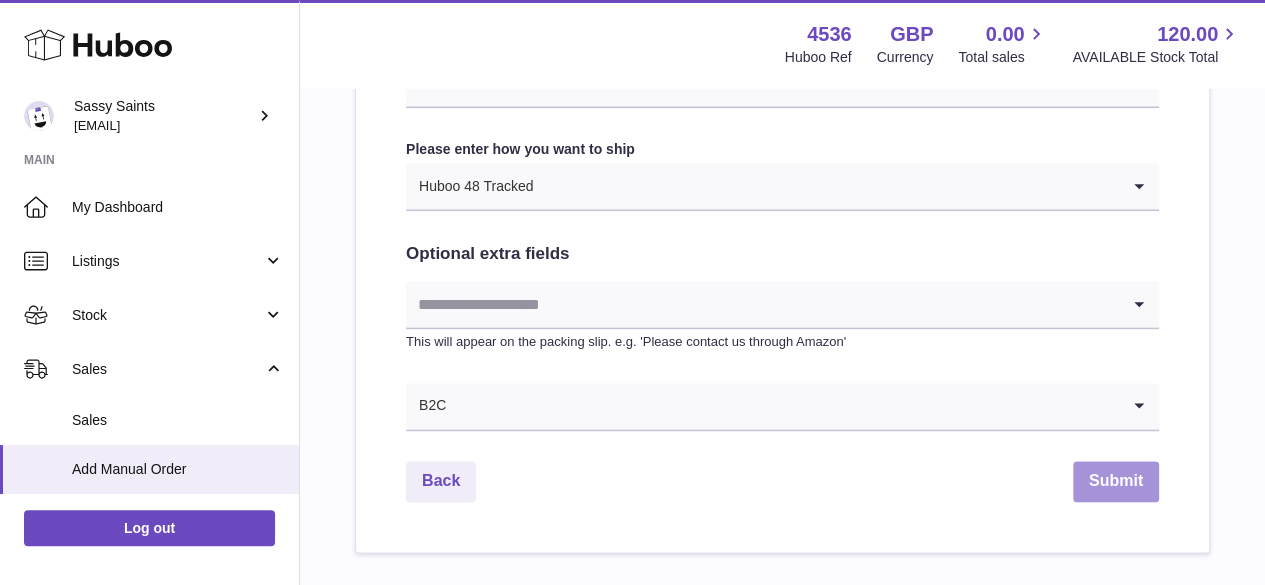click on "Submit" at bounding box center [1116, 481] 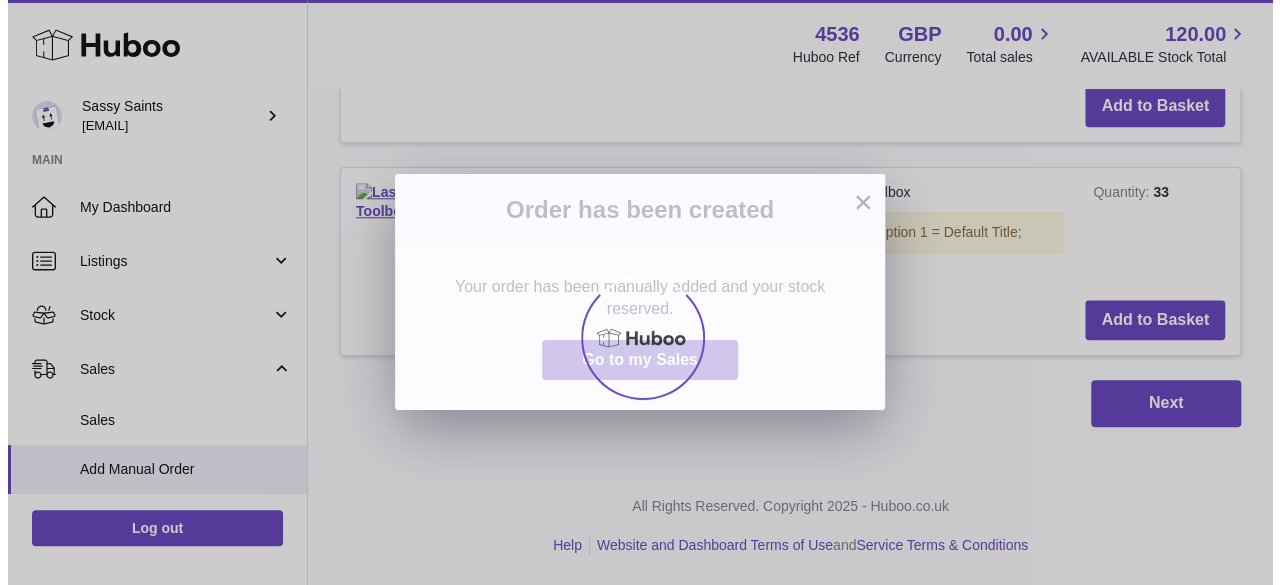 scroll, scrollTop: 0, scrollLeft: 0, axis: both 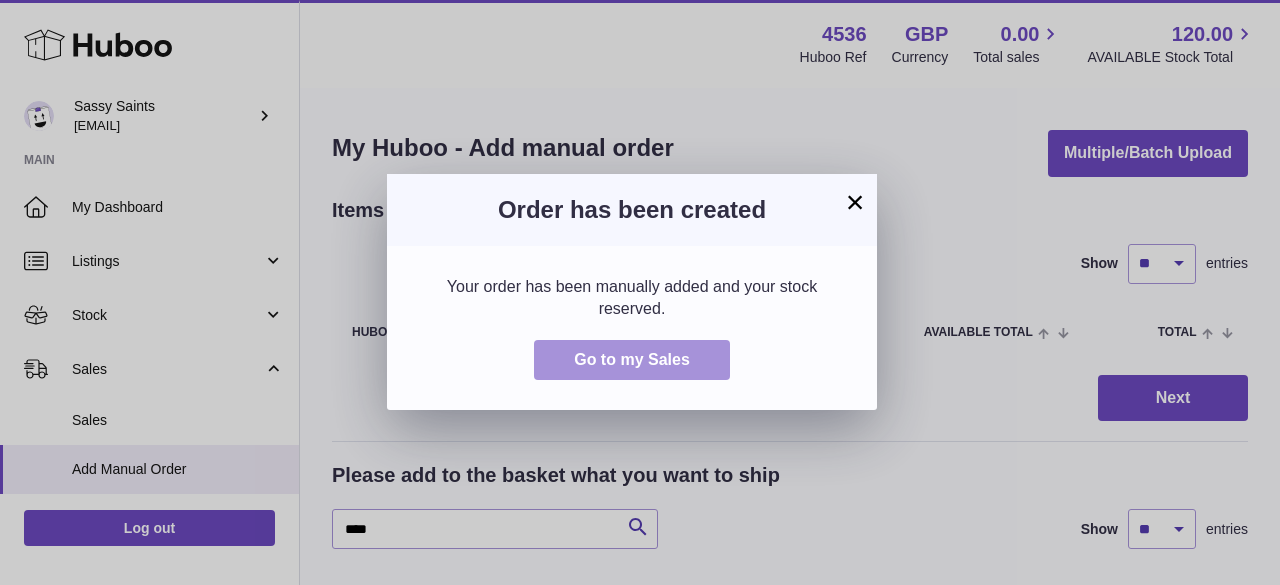 click on "Go to my Sales" at bounding box center (632, 359) 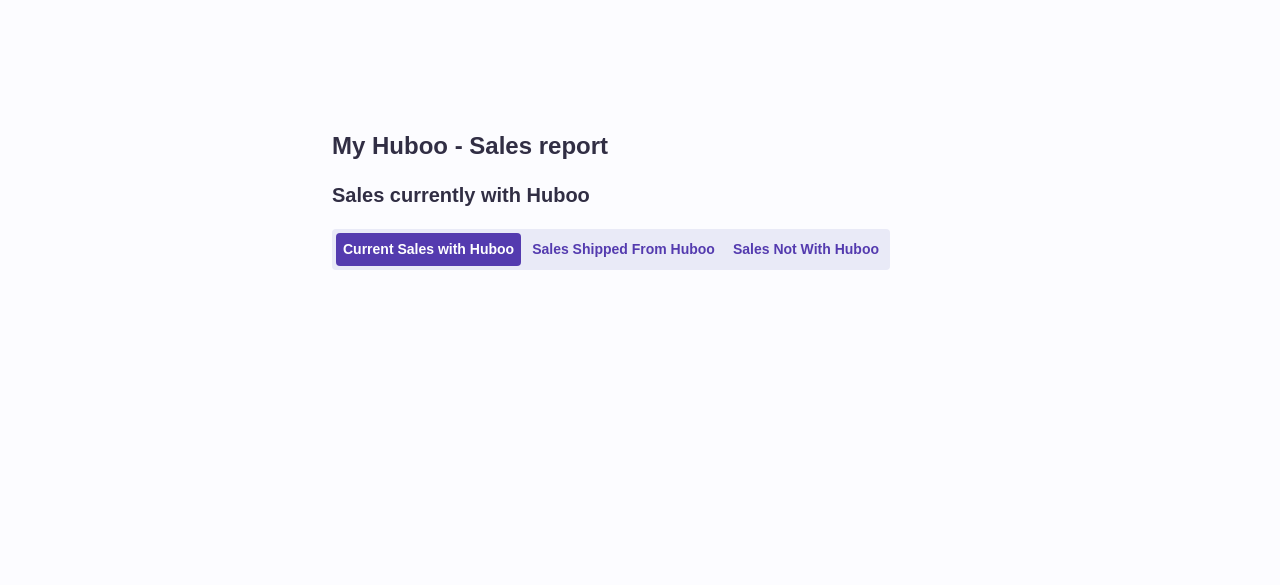 scroll, scrollTop: 0, scrollLeft: 0, axis: both 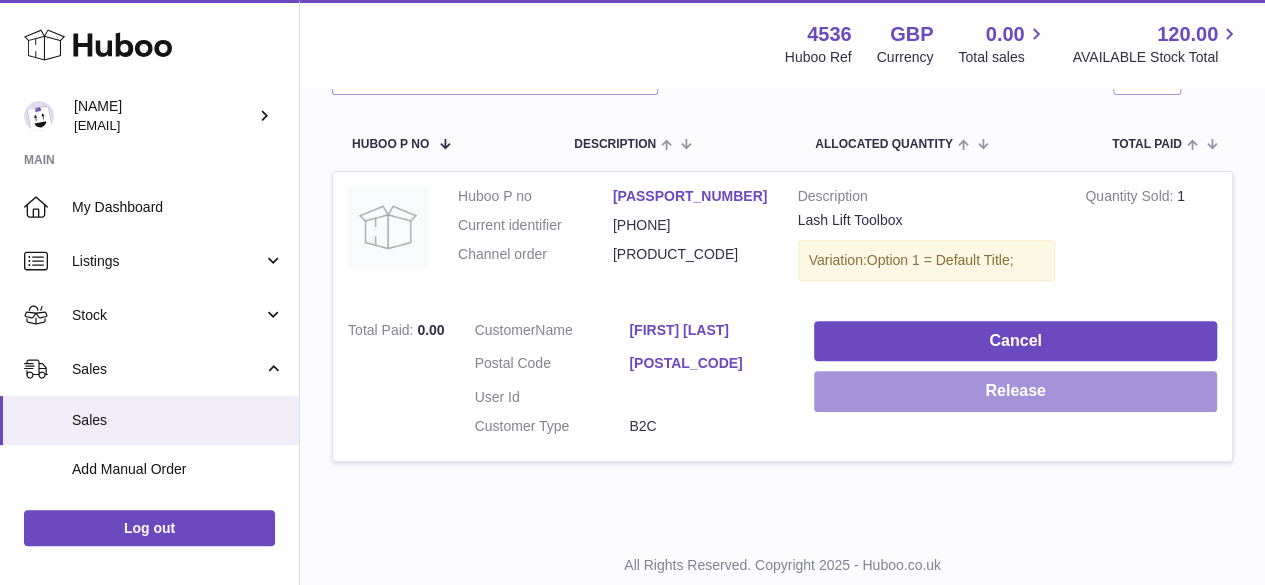 click on "Release" at bounding box center [1015, 391] 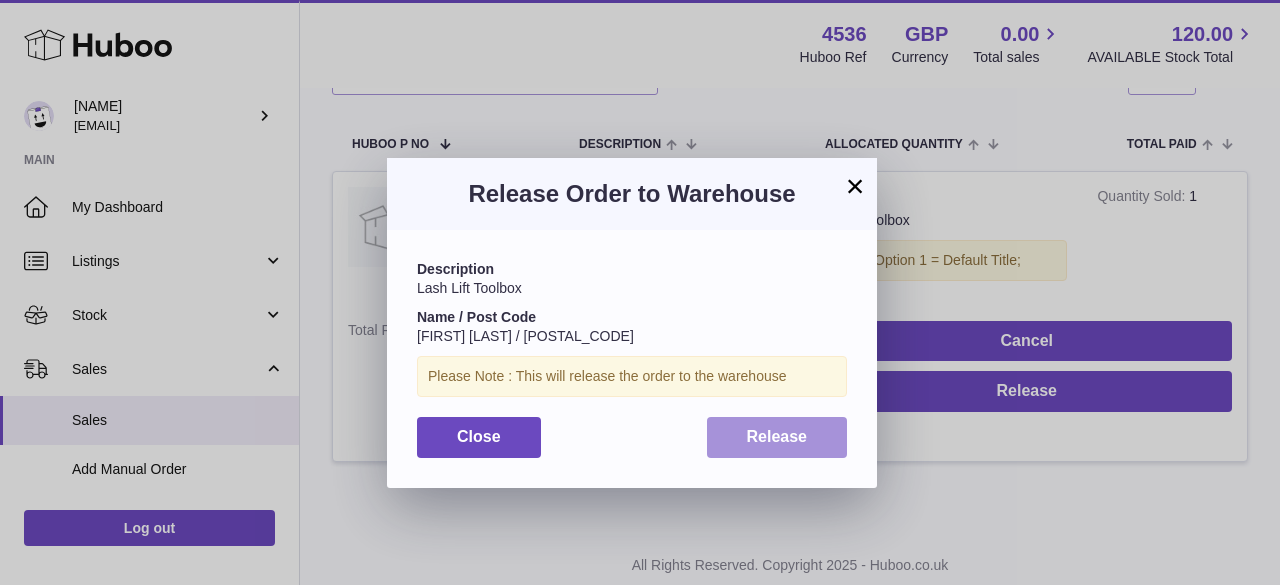 click on "Release" at bounding box center [777, 436] 